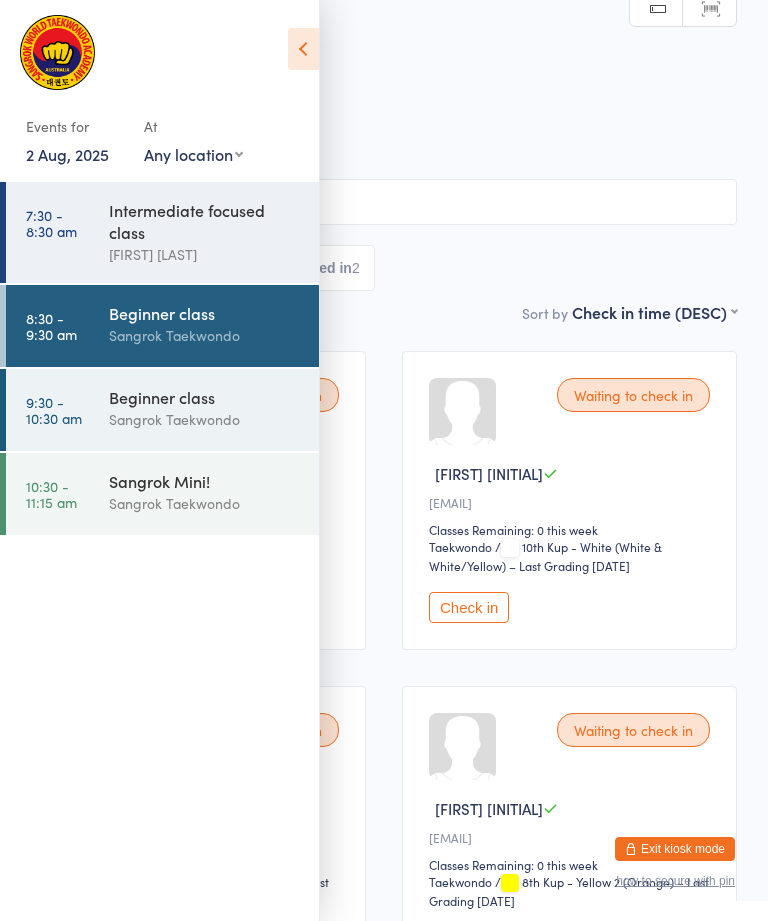 scroll, scrollTop: 0, scrollLeft: 0, axis: both 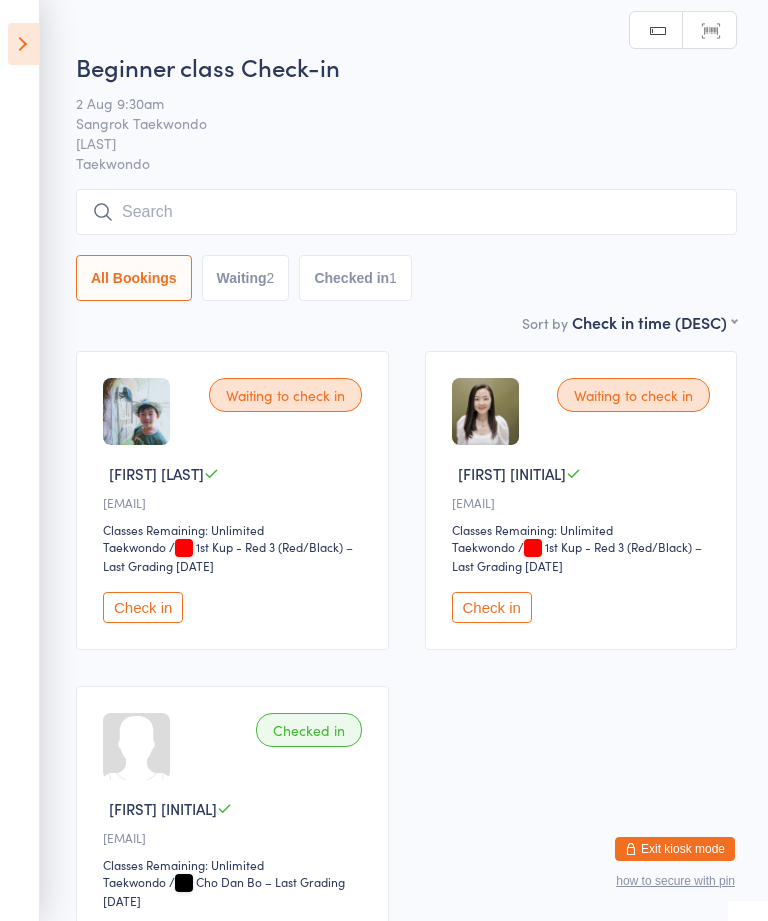 click at bounding box center (406, 212) 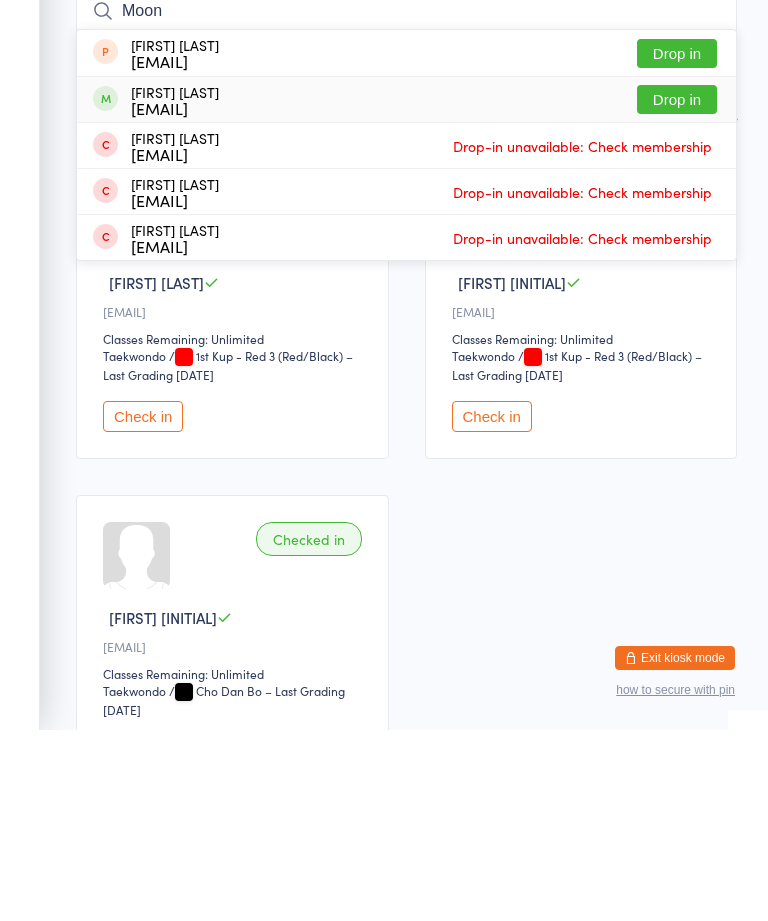type on "Moon" 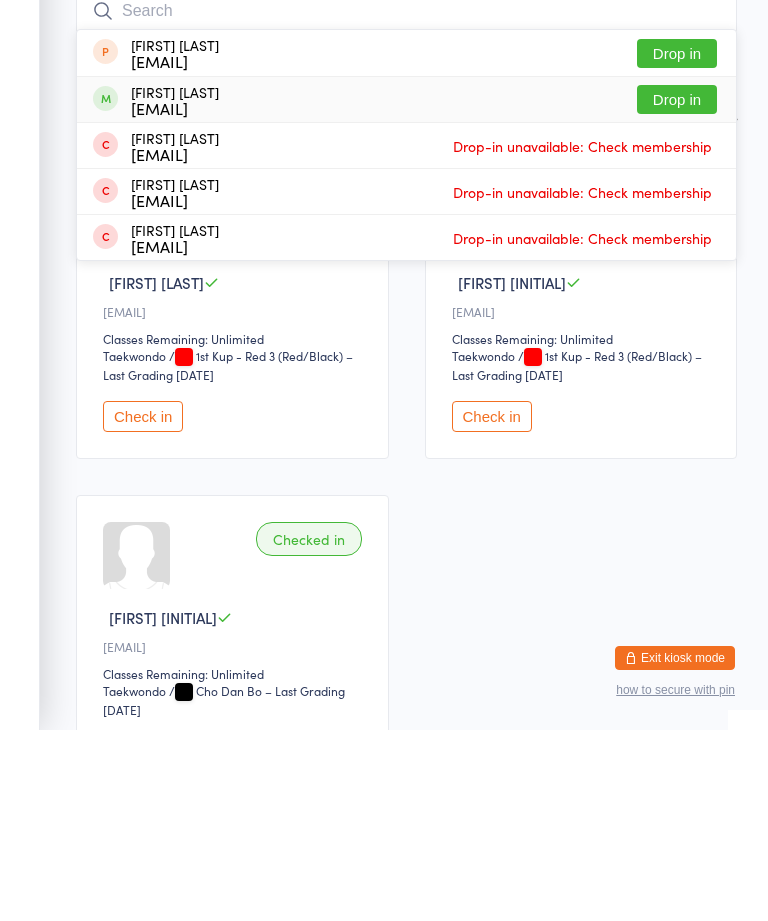 scroll, scrollTop: 191, scrollLeft: 0, axis: vertical 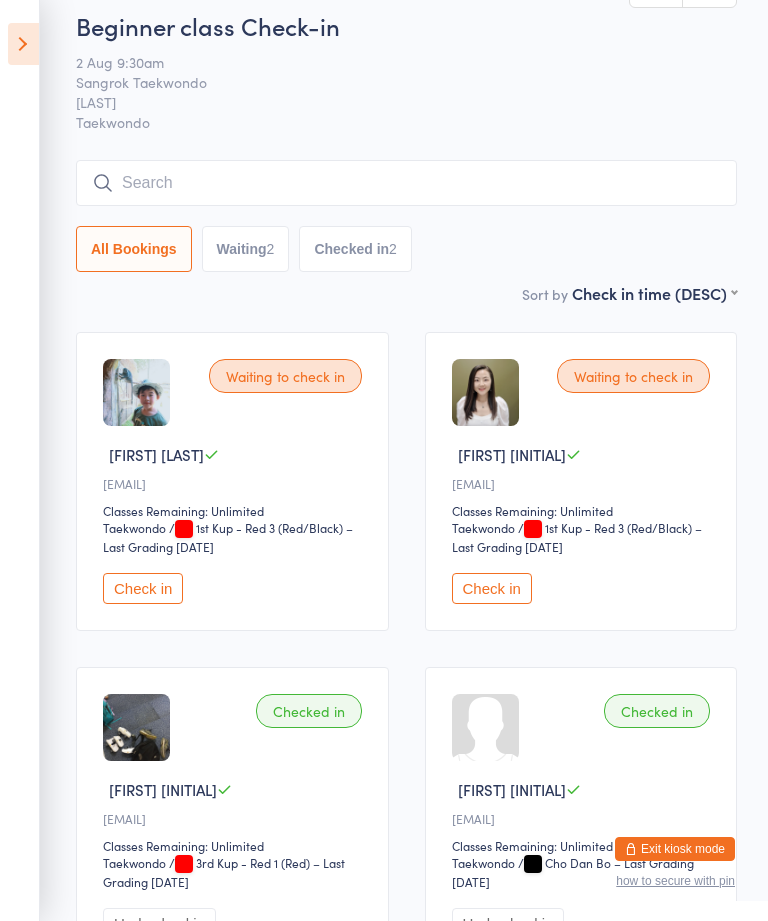 click at bounding box center [23, 44] 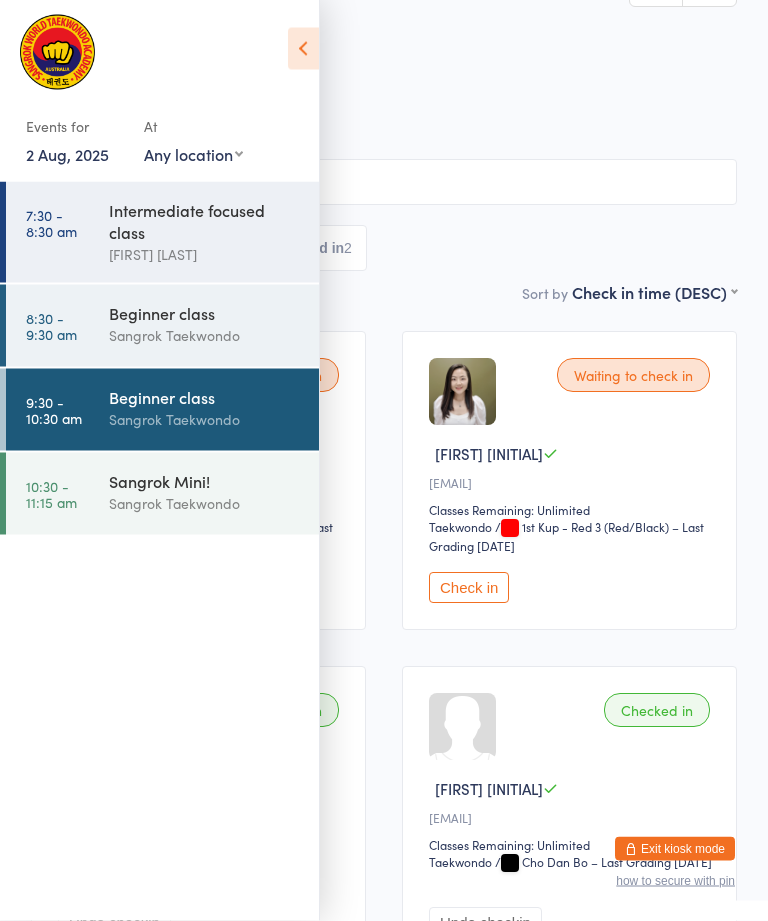 click at bounding box center (57, 52) 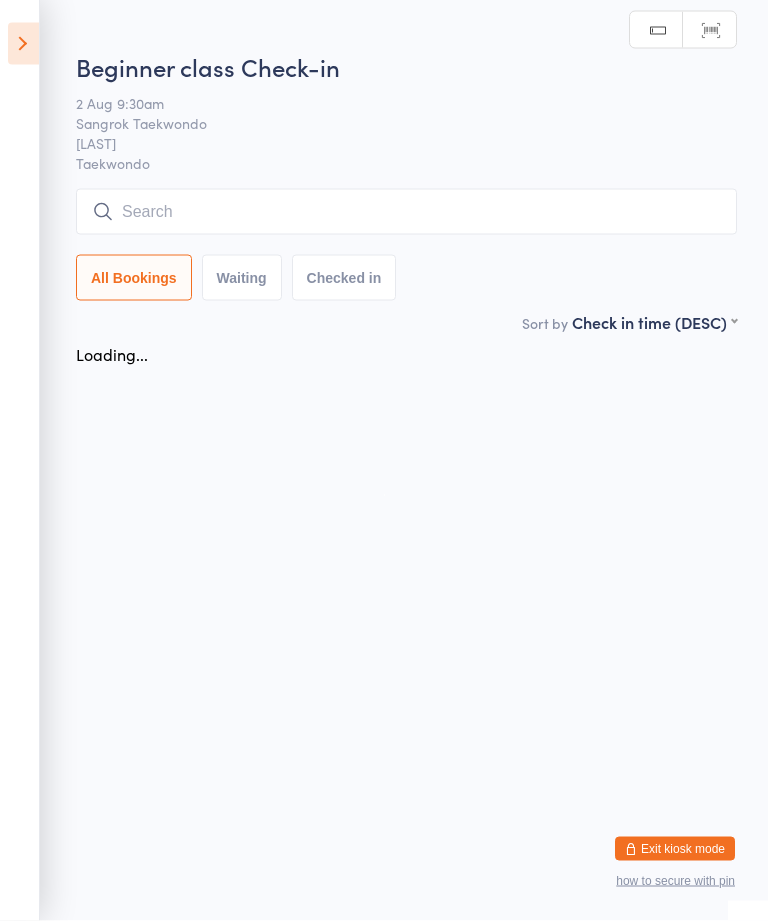 scroll, scrollTop: 0, scrollLeft: 0, axis: both 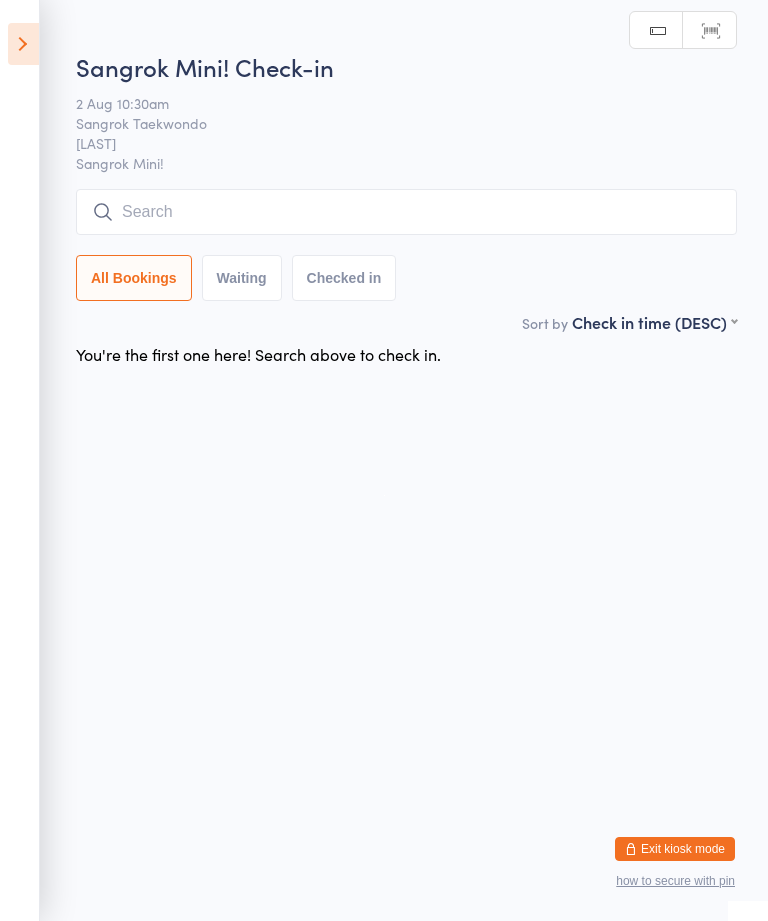 click at bounding box center [23, 44] 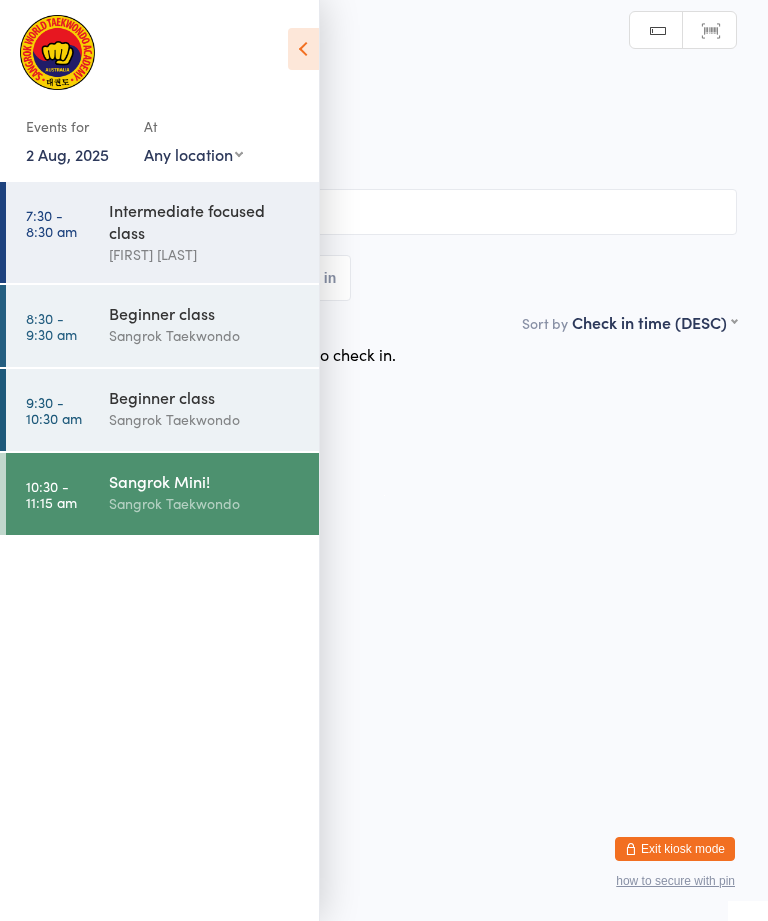 click on "9:30 - 10:30 am Beginner class Sangrok Taekwondo" at bounding box center (162, 410) 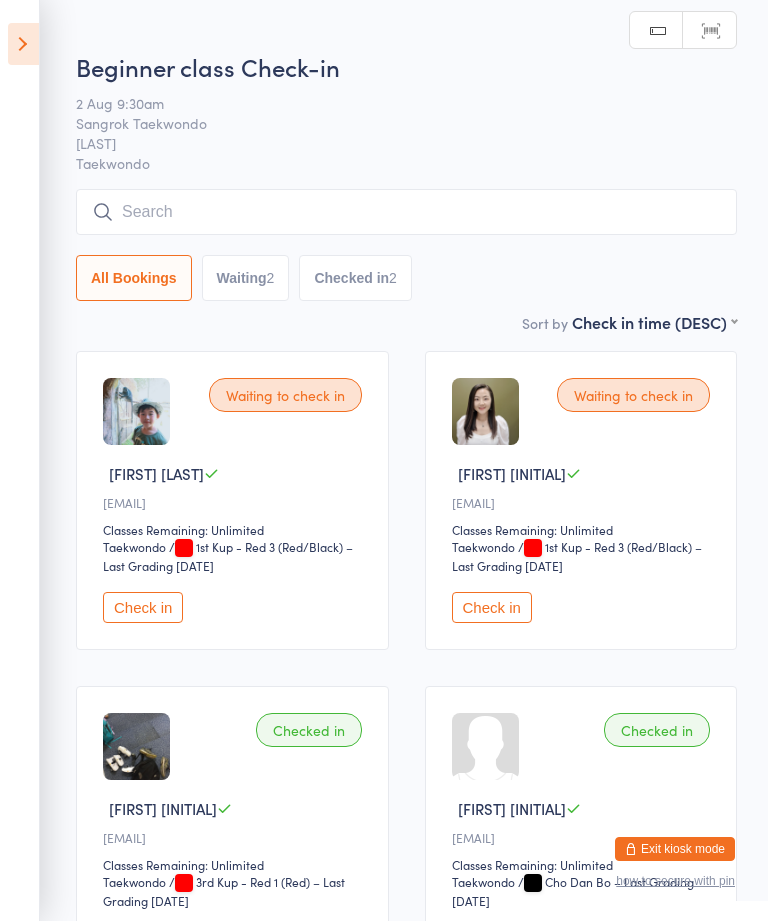 click at bounding box center (406, 212) 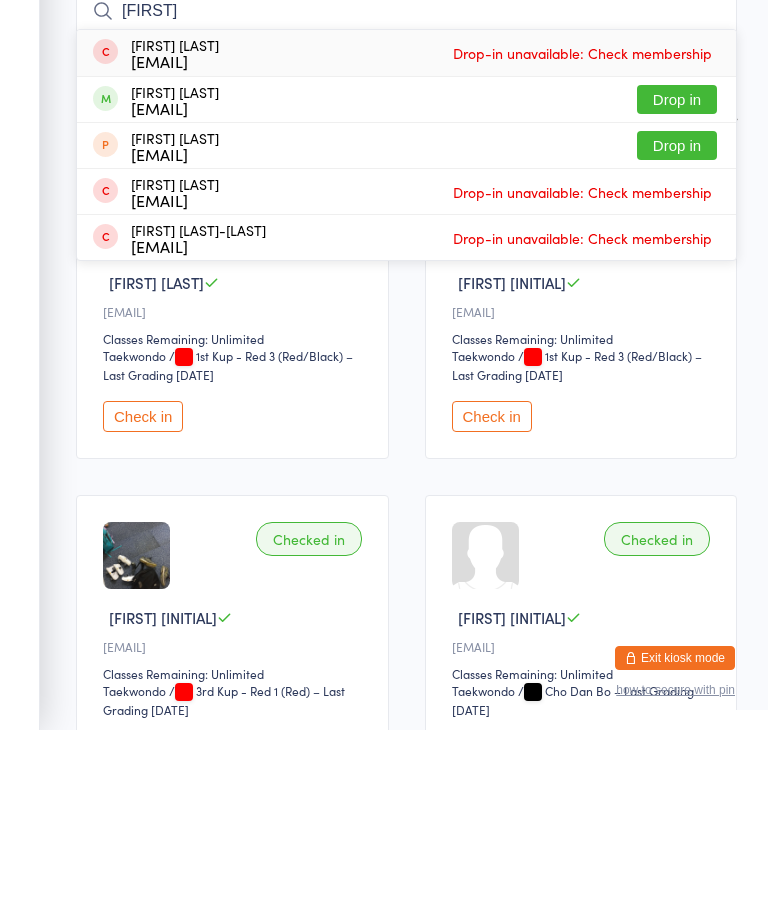 type on "[FIRST]" 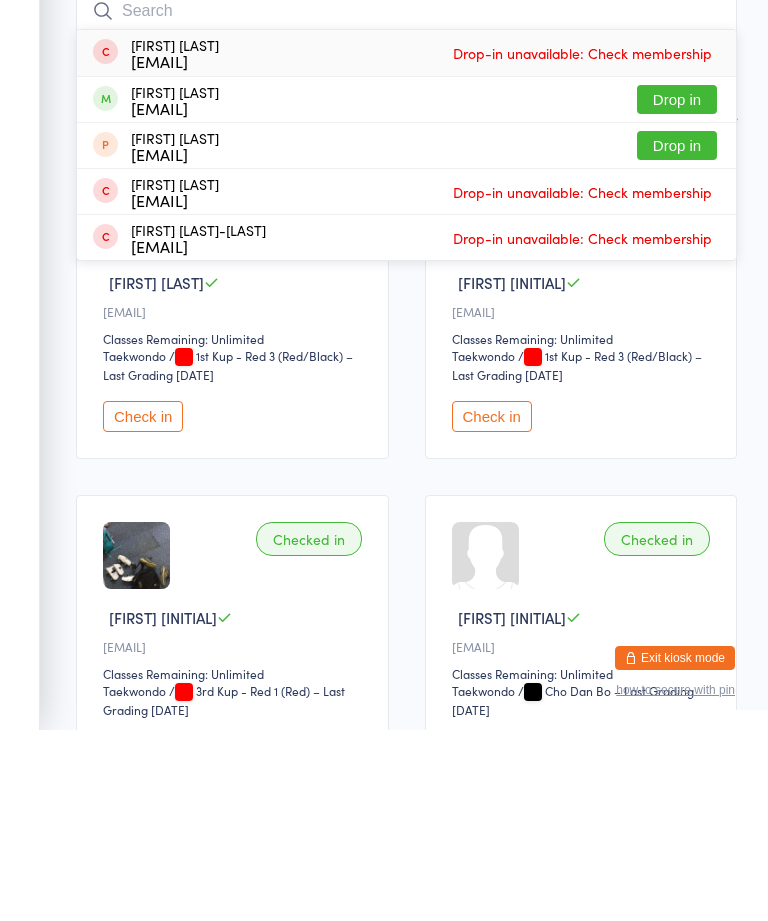 scroll, scrollTop: 191, scrollLeft: 0, axis: vertical 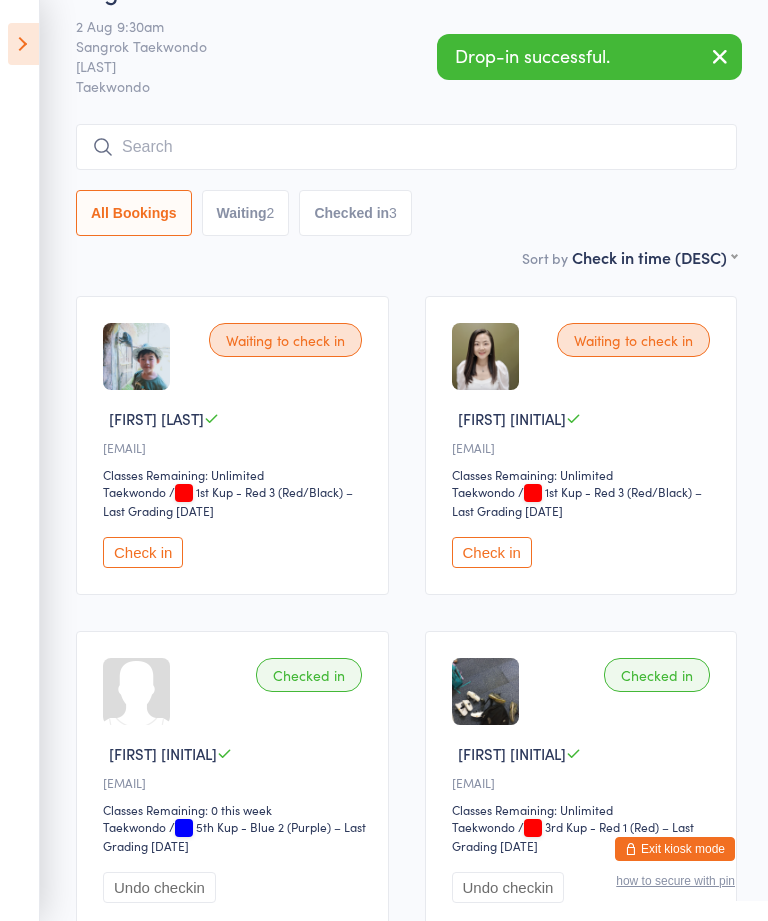 click at bounding box center [406, 147] 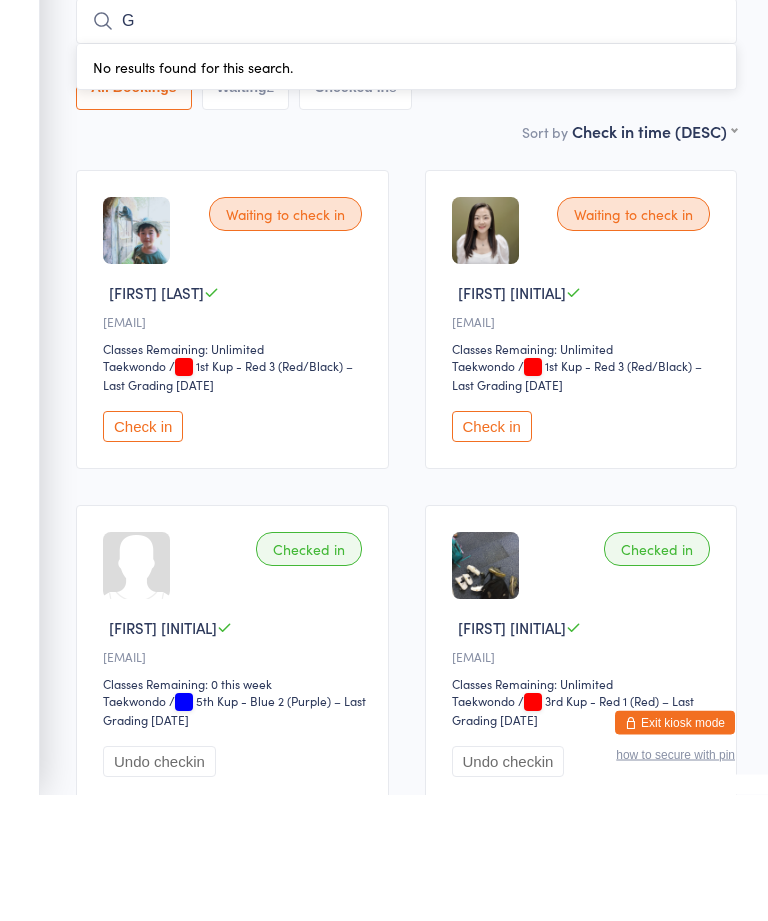 type on "G" 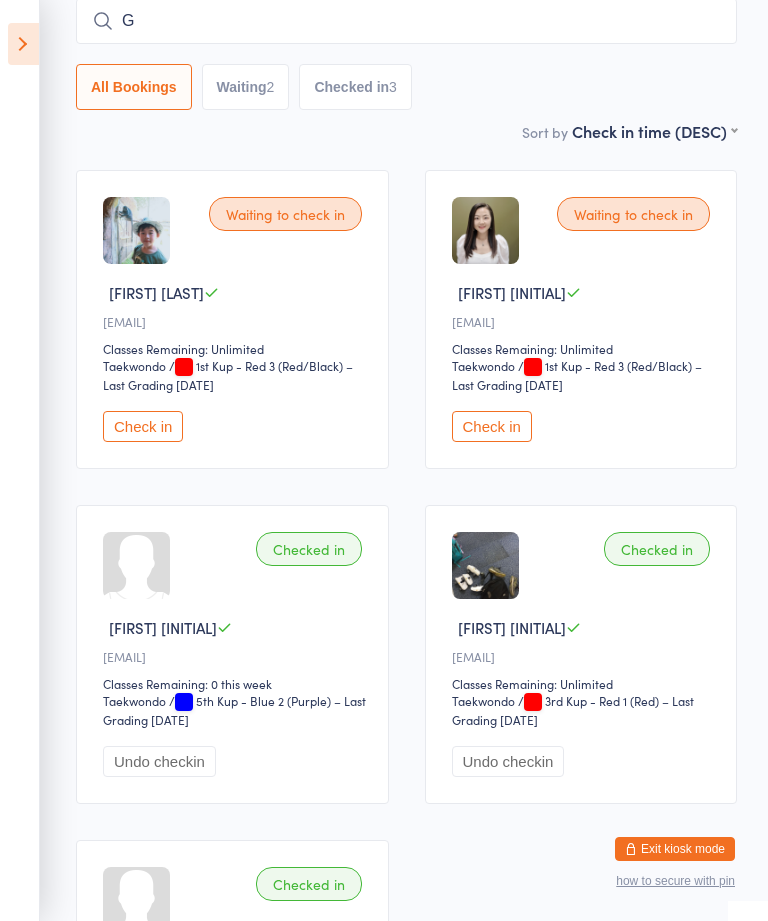 click on "Waiting  2" at bounding box center (246, 87) 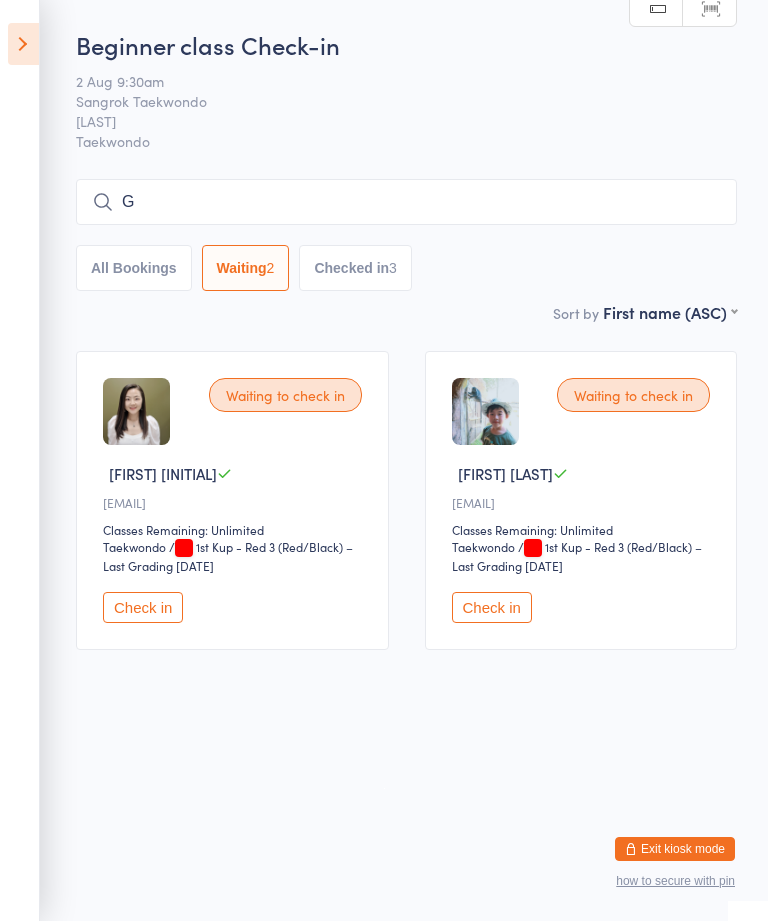 click on "All Bookings" at bounding box center (134, 268) 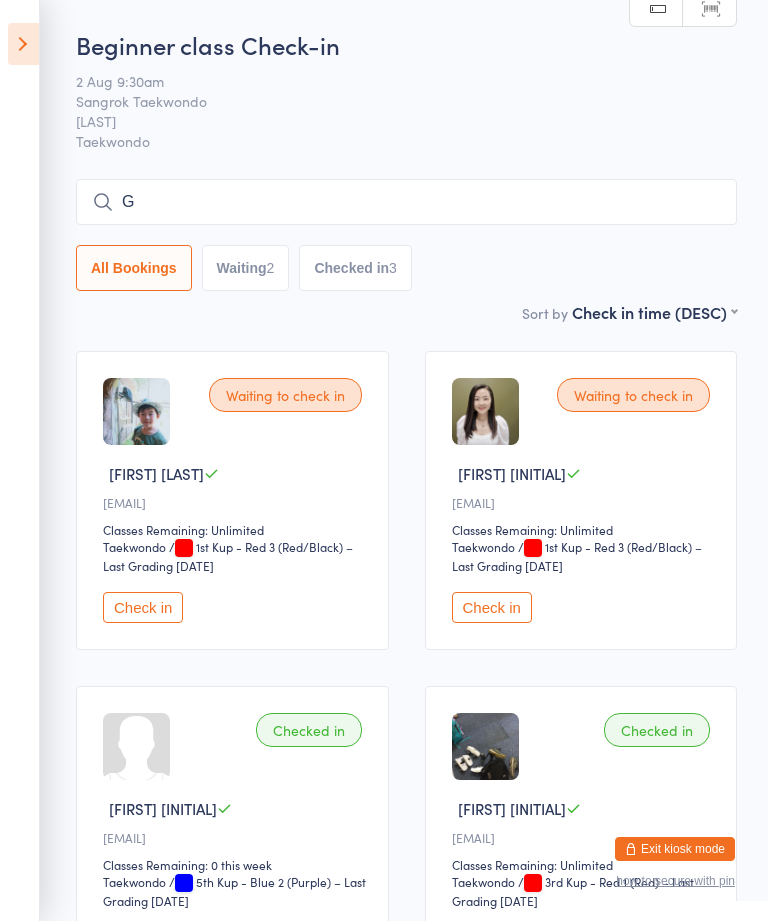 select on "5" 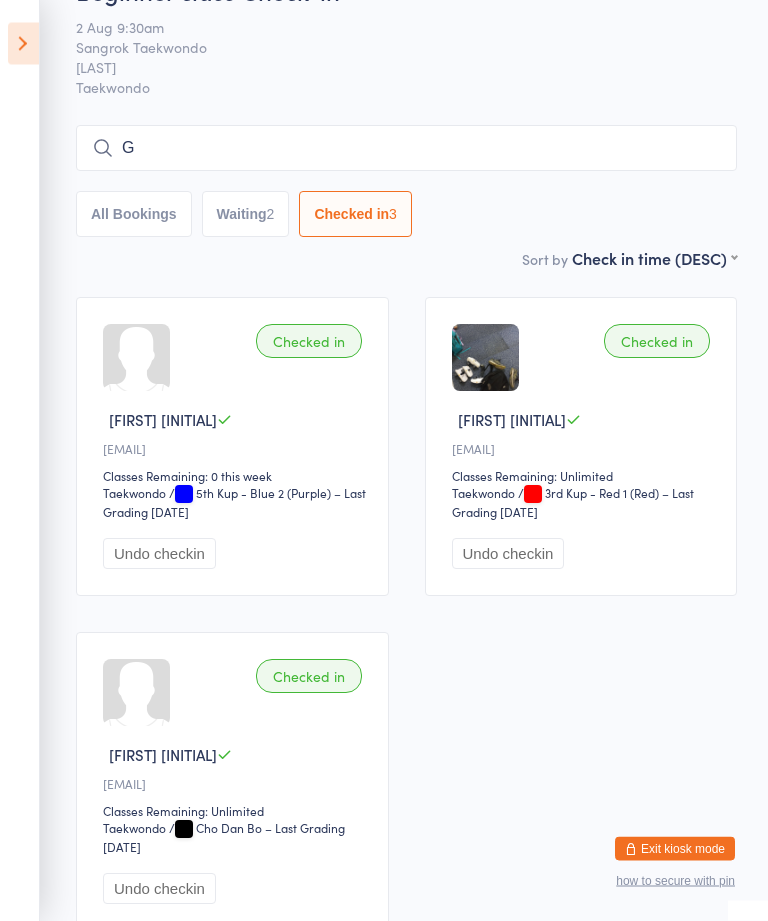 scroll, scrollTop: 77, scrollLeft: 0, axis: vertical 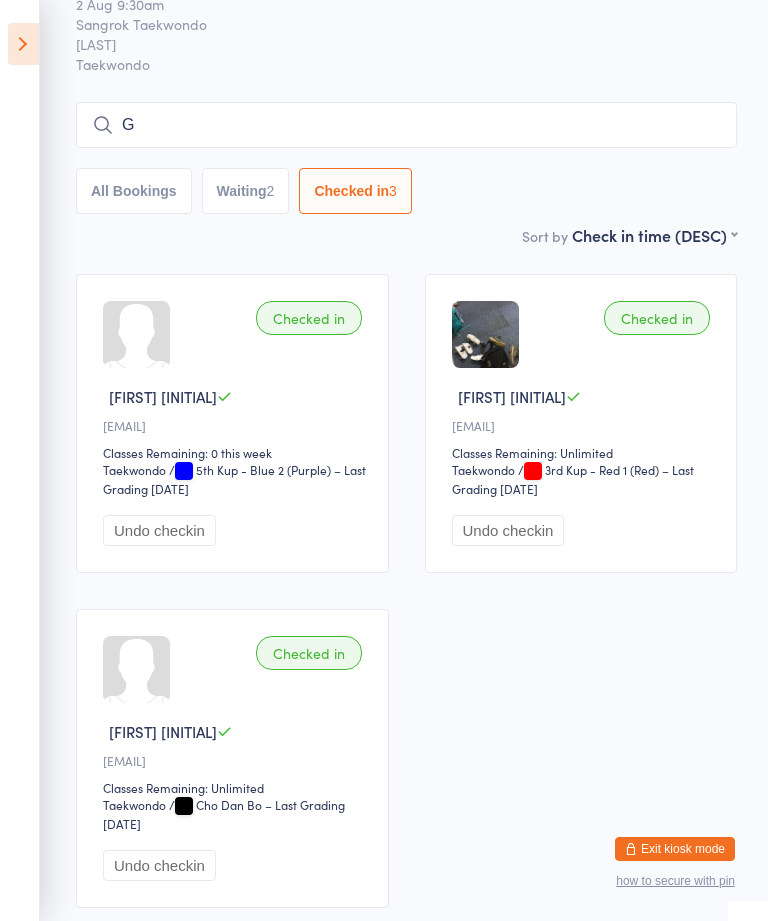 click on "Checked in [FIRST] [INITIAL]  [EMAIL] Classes Remaining: 0 this week Taekwondo  Taekwondo   /  5th Kup - Blue 2 (Purple) – Last Grading [DATE]   Undo checkin Checked in [FIRST] [INITIAL]  [EMAIL] Classes Remaining: Unlimited Taekwondo  Taekwondo   /  3rd Kup - Red 1 (Red) – Last Grading [DATE]   Undo checkin Checked in [FIRST] [INITIAL]  [EMAIL] Classes Remaining: Unlimited Taekwondo  Taekwondo   /  Cho Dan Bo – Last Grading [DATE]   Undo checkin" at bounding box center (406, 591) 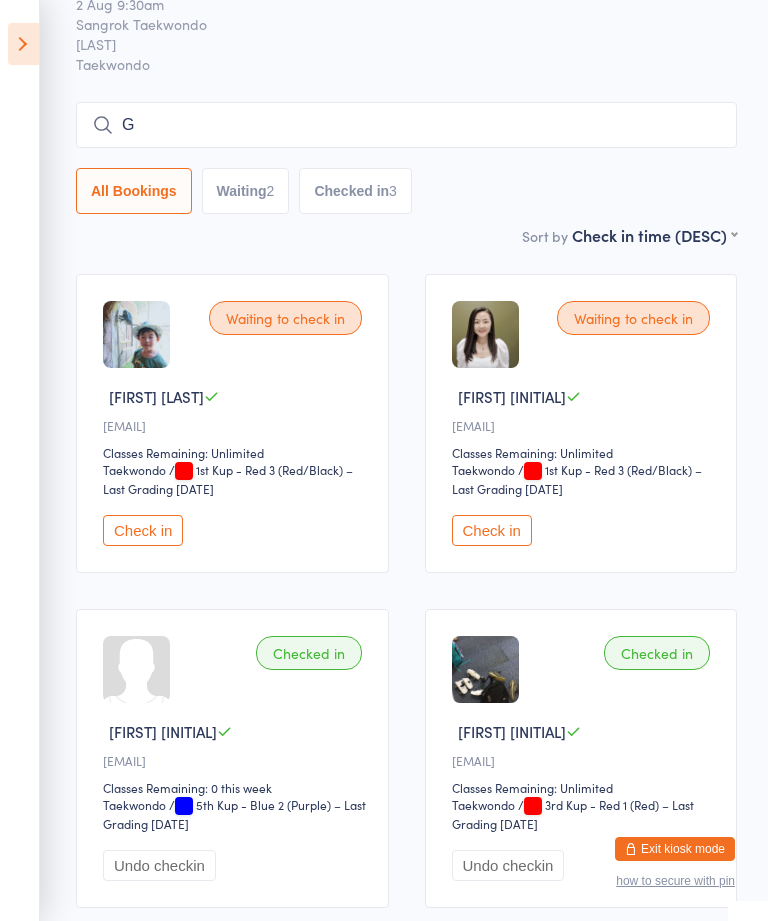 click on "G" at bounding box center (406, 125) 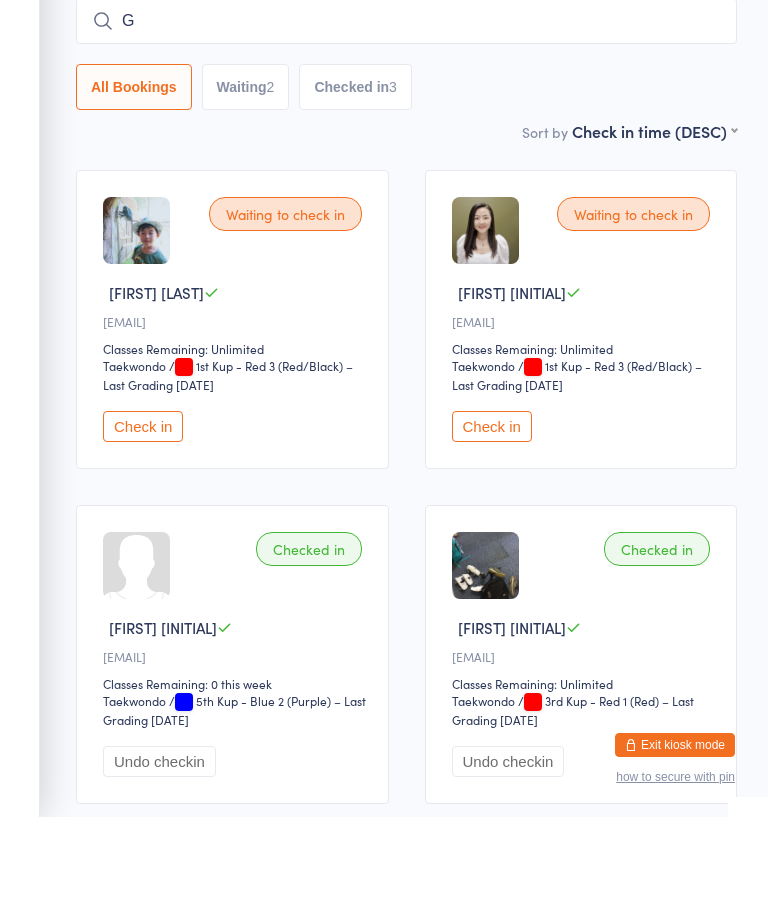 click on "G" at bounding box center [406, 125] 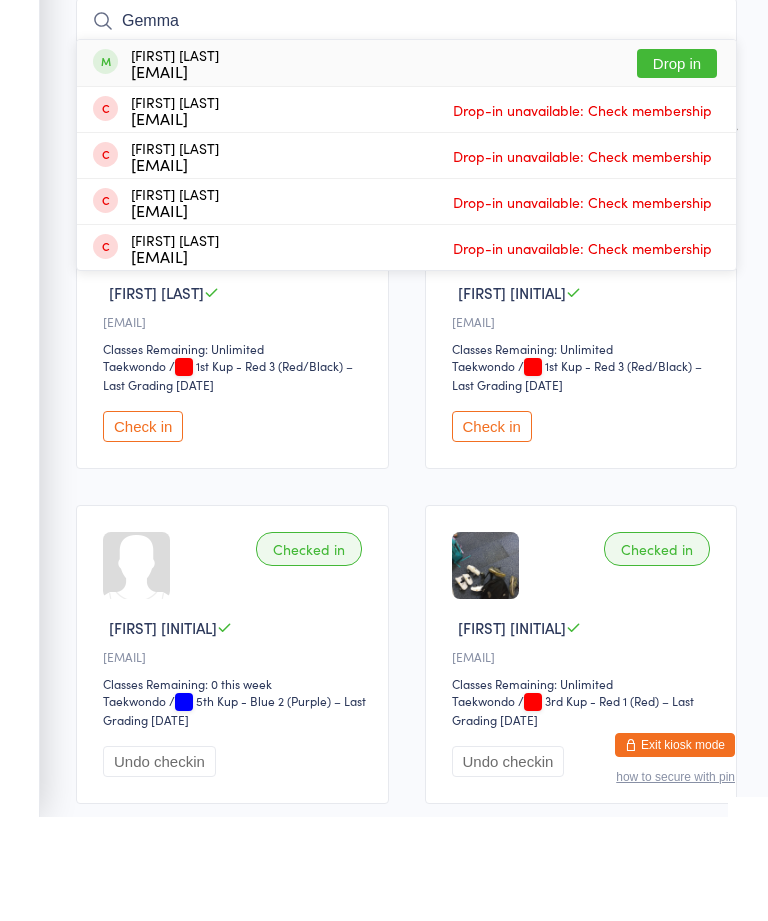 type on "Gemma" 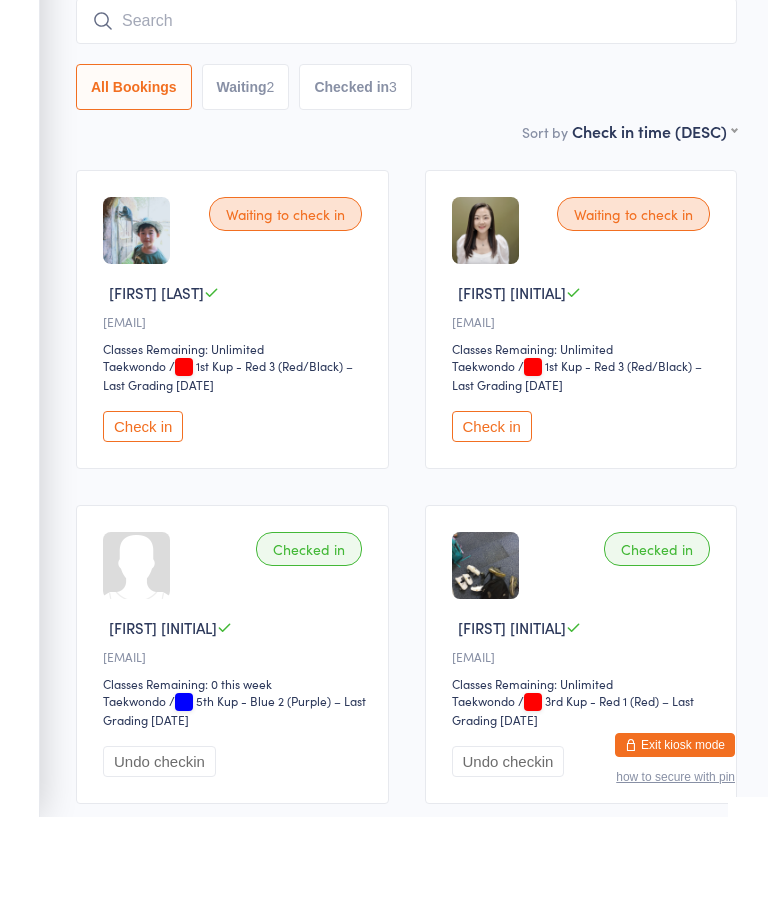 scroll, scrollTop: 181, scrollLeft: 0, axis: vertical 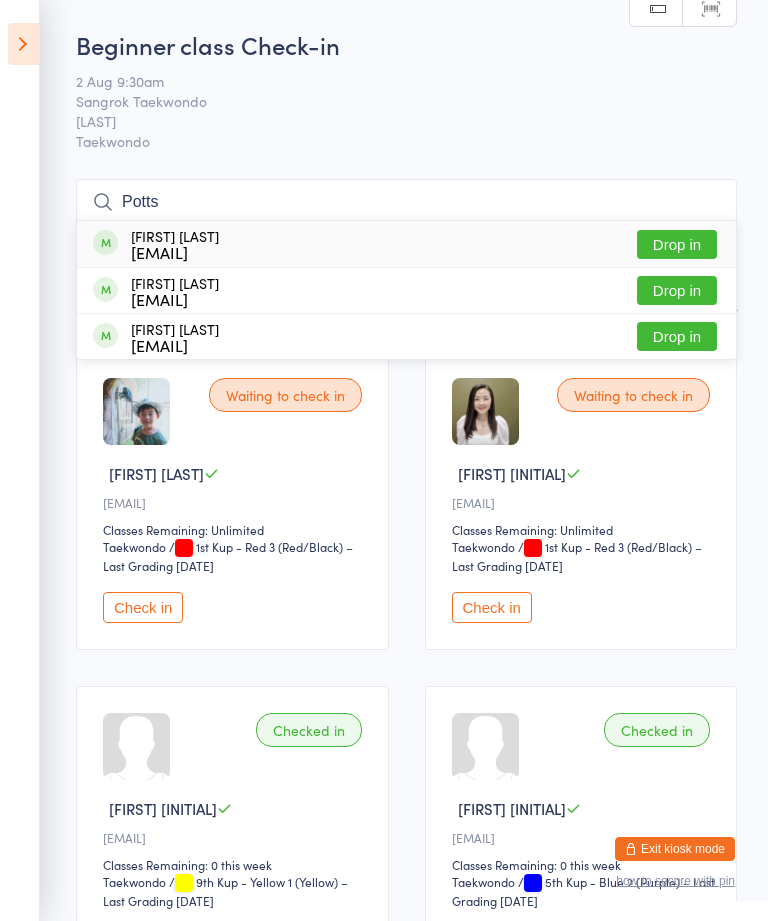 type on "Potts" 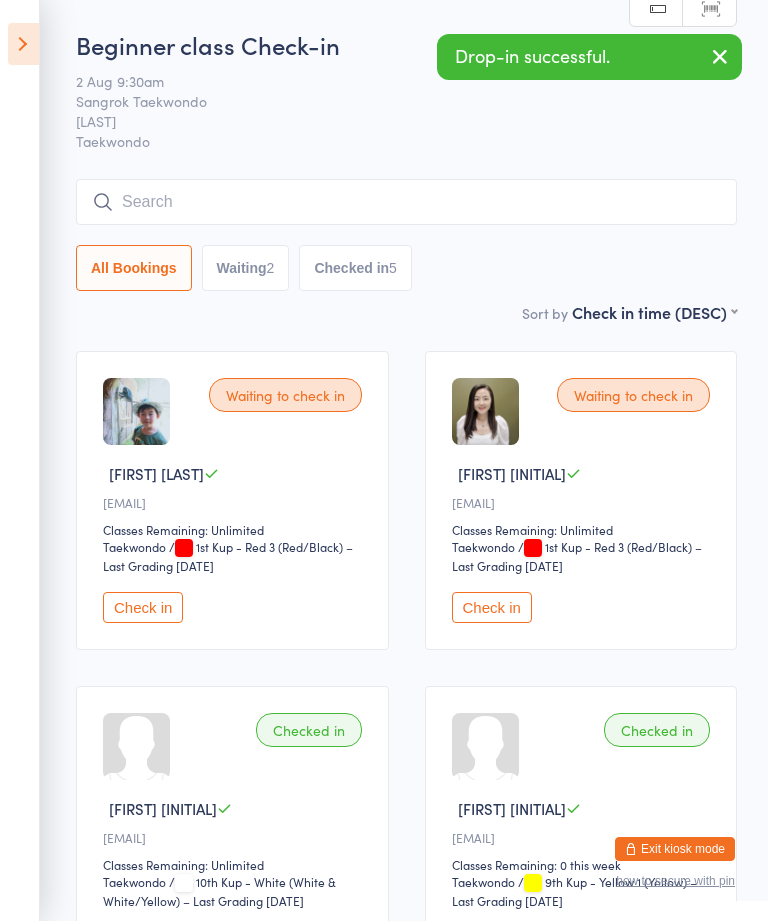 click at bounding box center [406, 202] 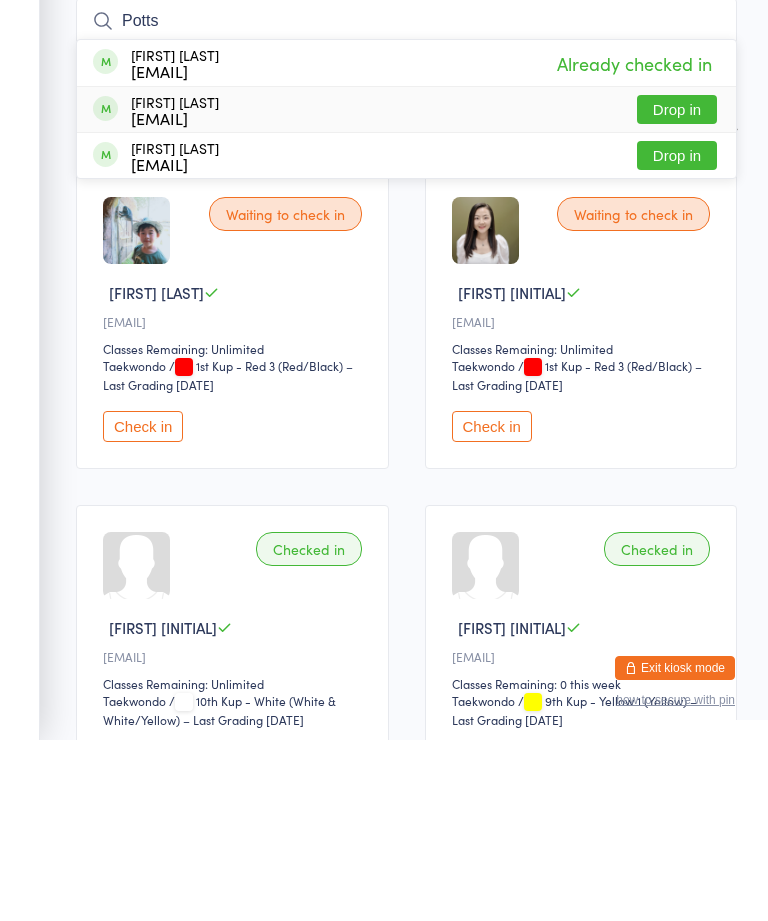 type on "Potts" 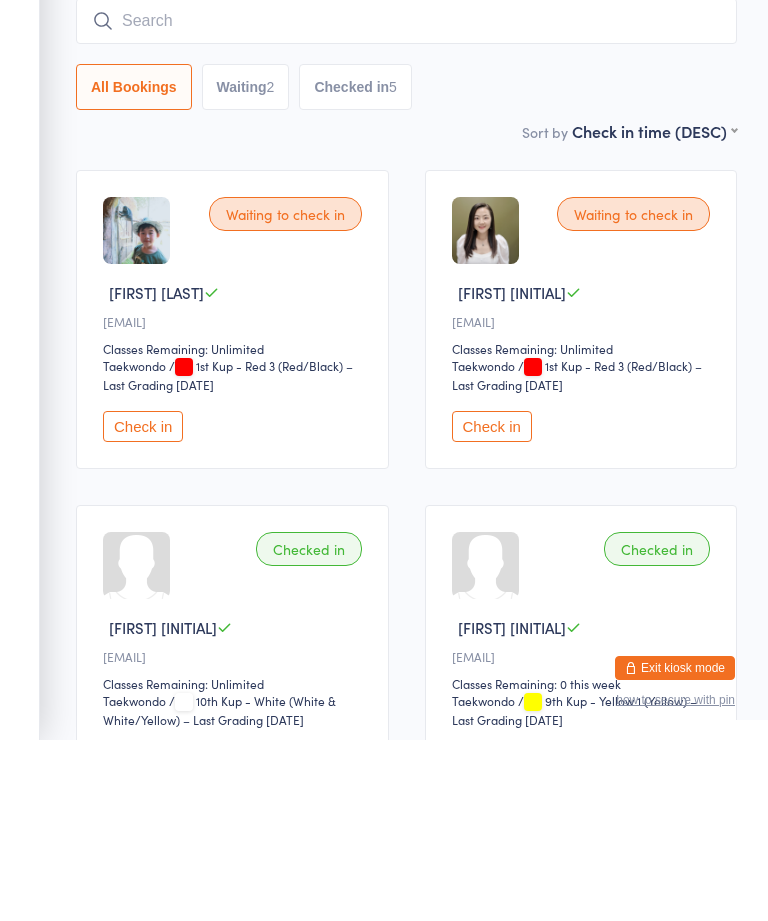 scroll, scrollTop: 181, scrollLeft: 0, axis: vertical 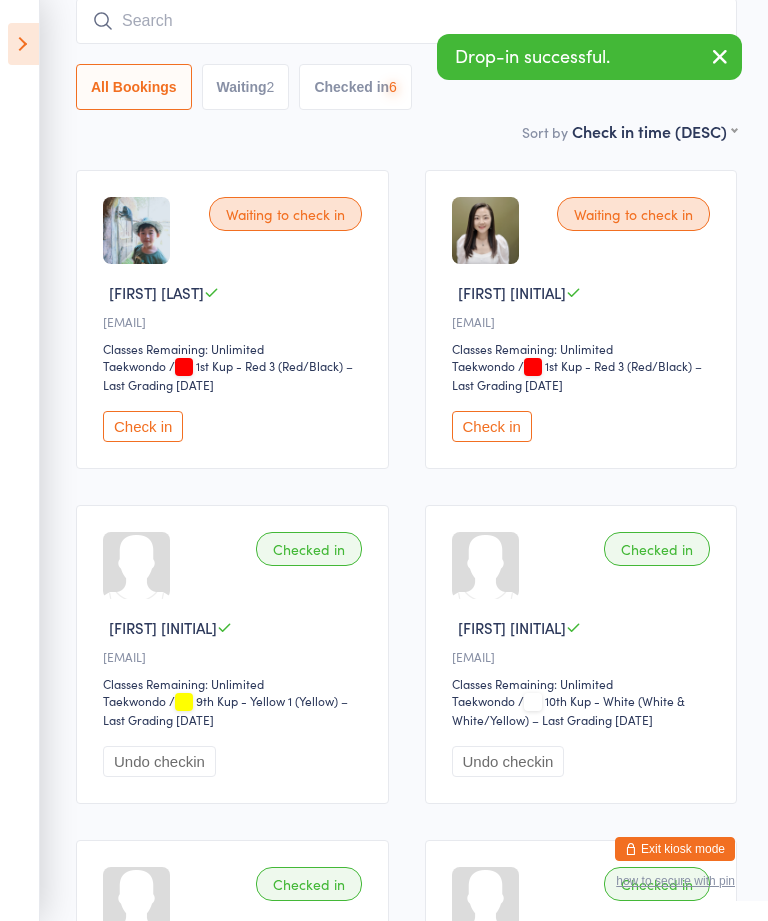 click at bounding box center [406, 21] 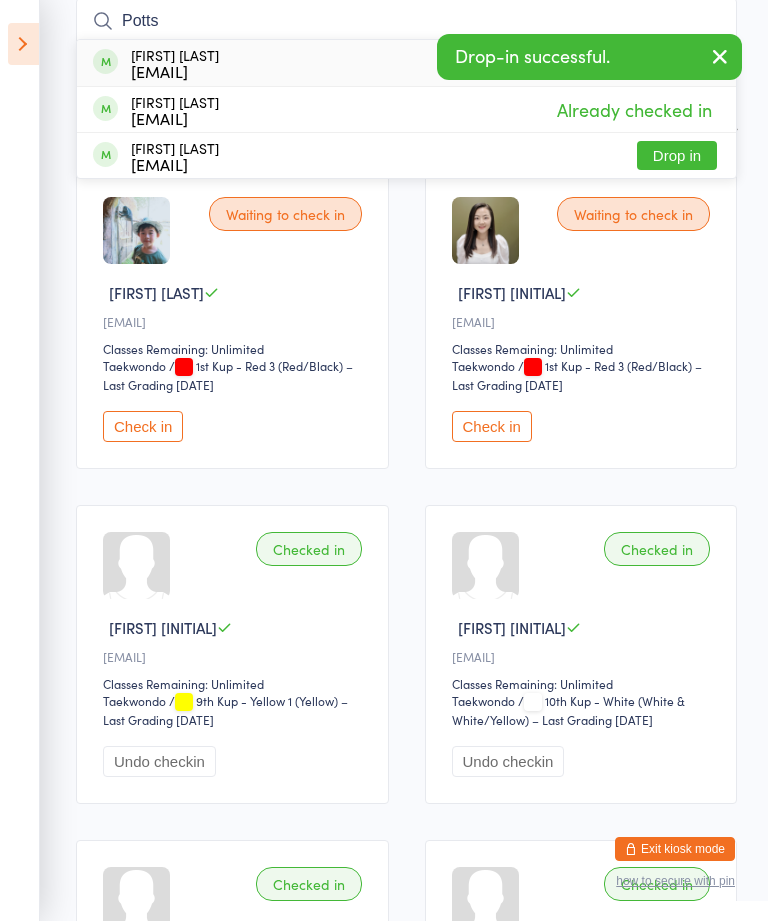 type on "Potts" 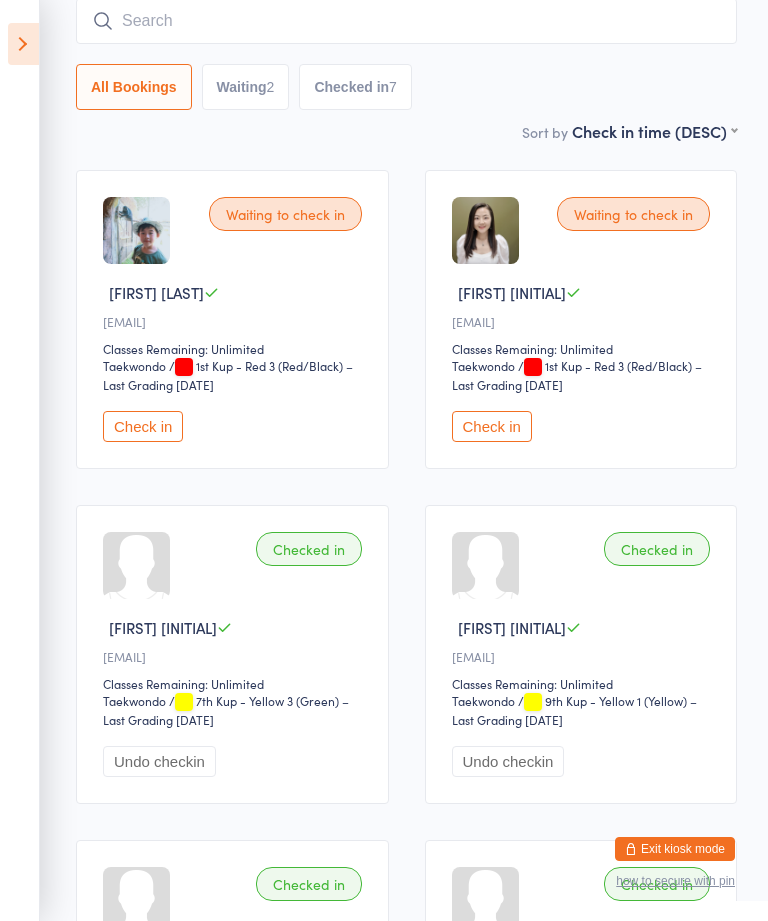 click on "Waiting  2" at bounding box center (246, 87) 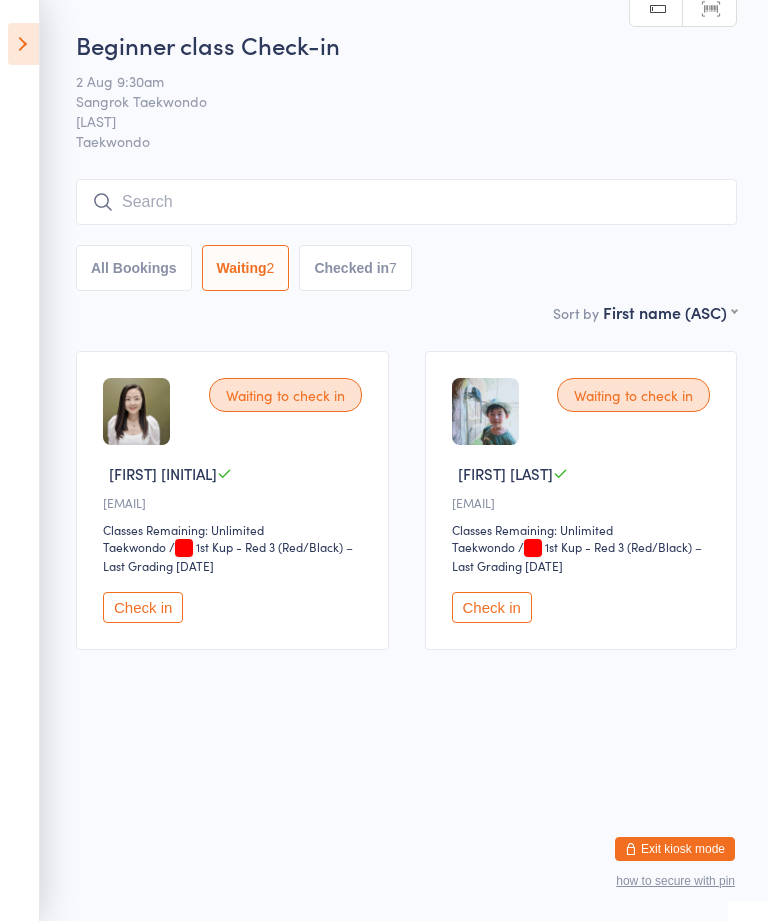 click on "All Bookings" at bounding box center (134, 268) 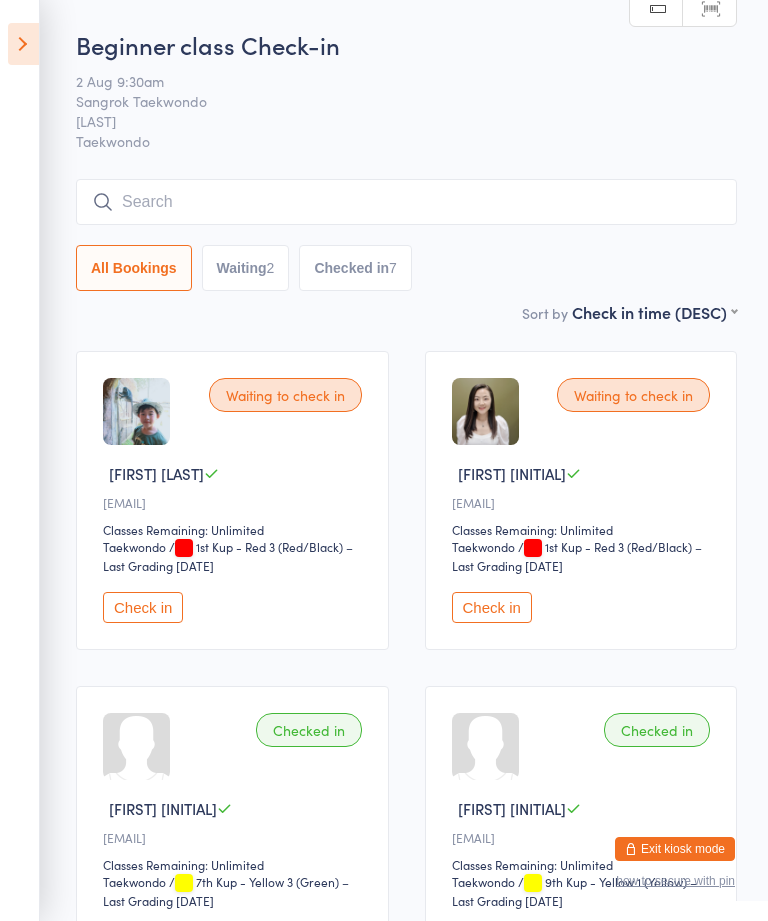 click at bounding box center (23, 44) 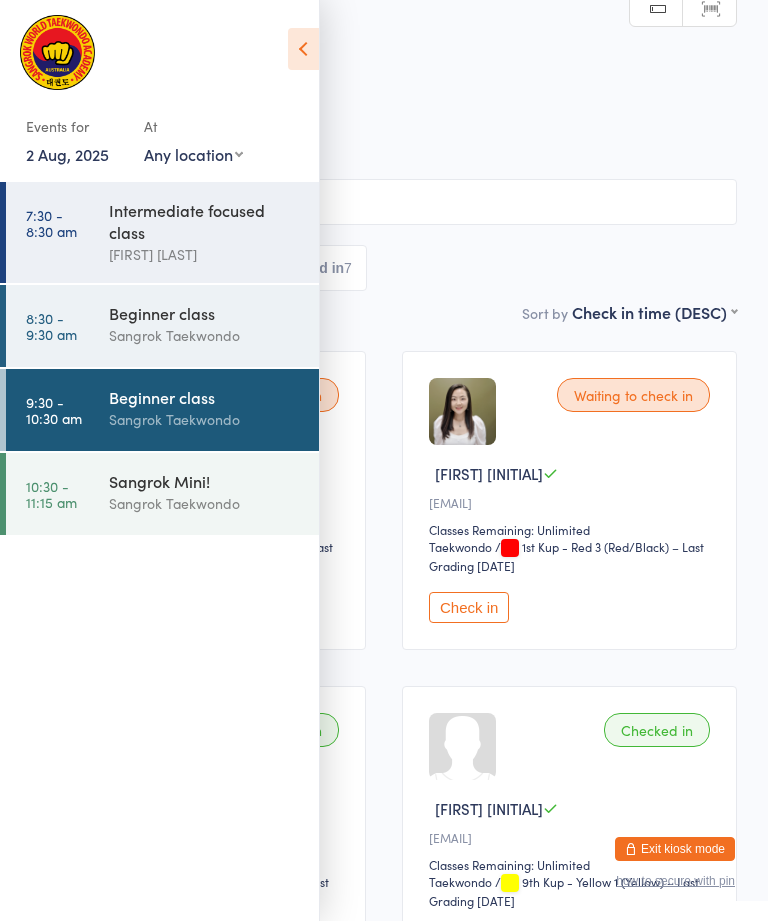 click on "Beginner class" at bounding box center (205, 313) 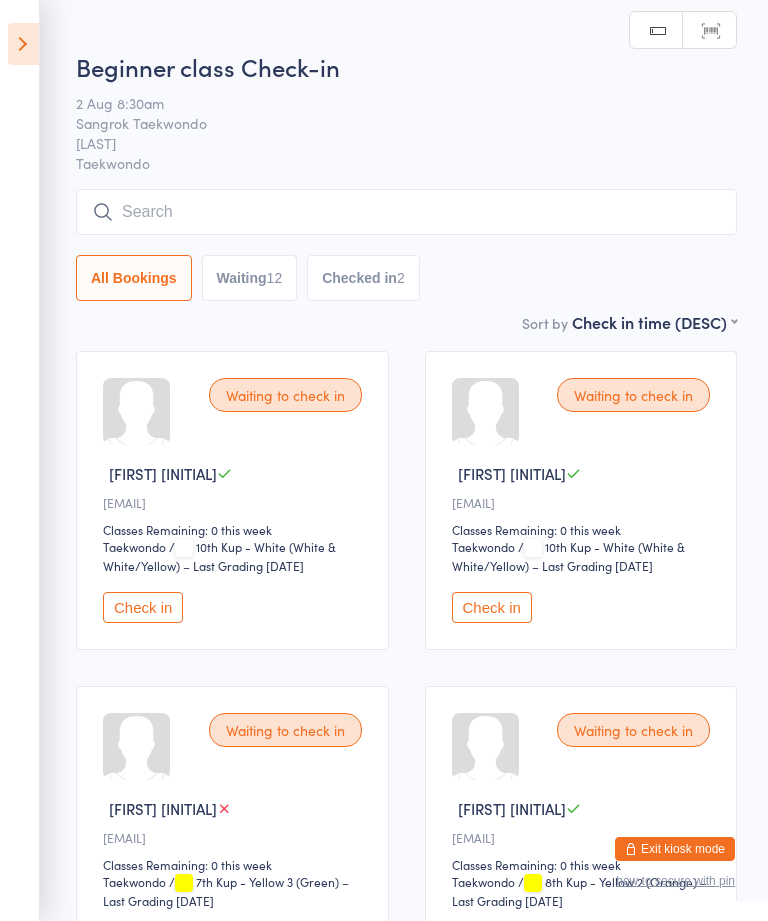 click on "Waiting  12" at bounding box center (250, 278) 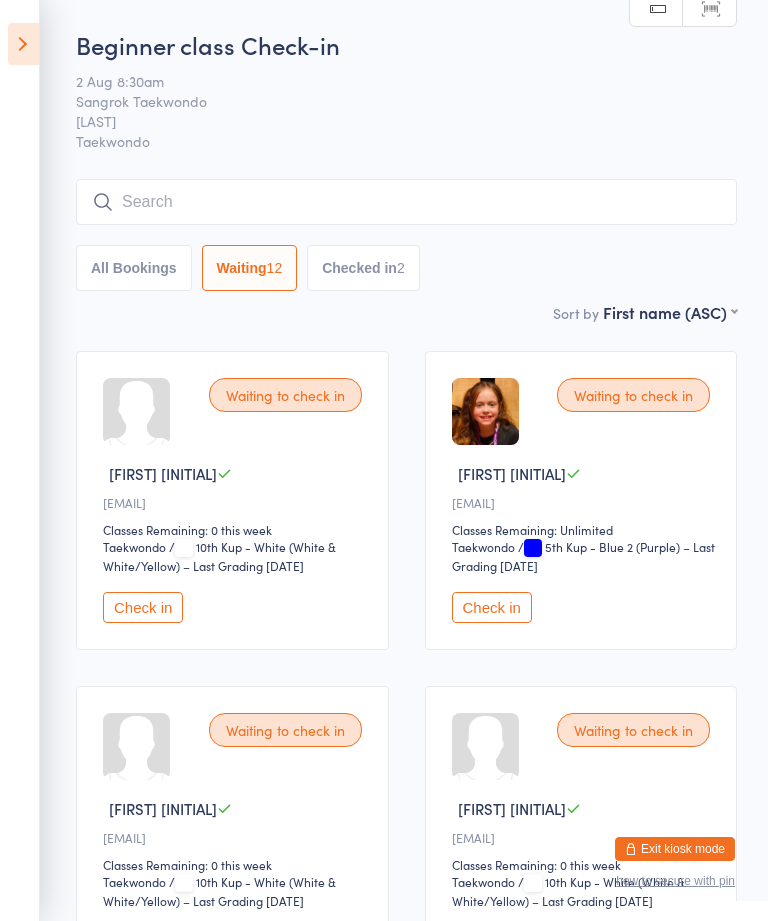 click on "Waiting to check in [FIRST] [INITIAL]  [EMAIL] Classes Remaining: Unlimited Taekwondo  Taekwondo   /  5th Kup - Blue 2 (Purple) – Last Grading [DATE]   Check in" at bounding box center (581, 500) 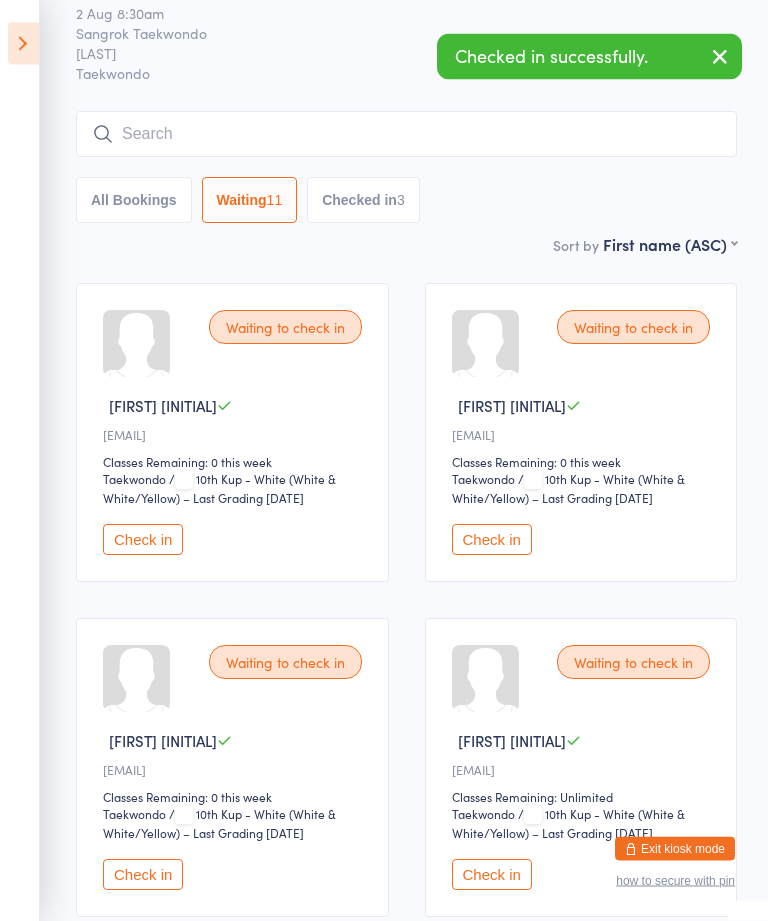 scroll, scrollTop: 0, scrollLeft: 0, axis: both 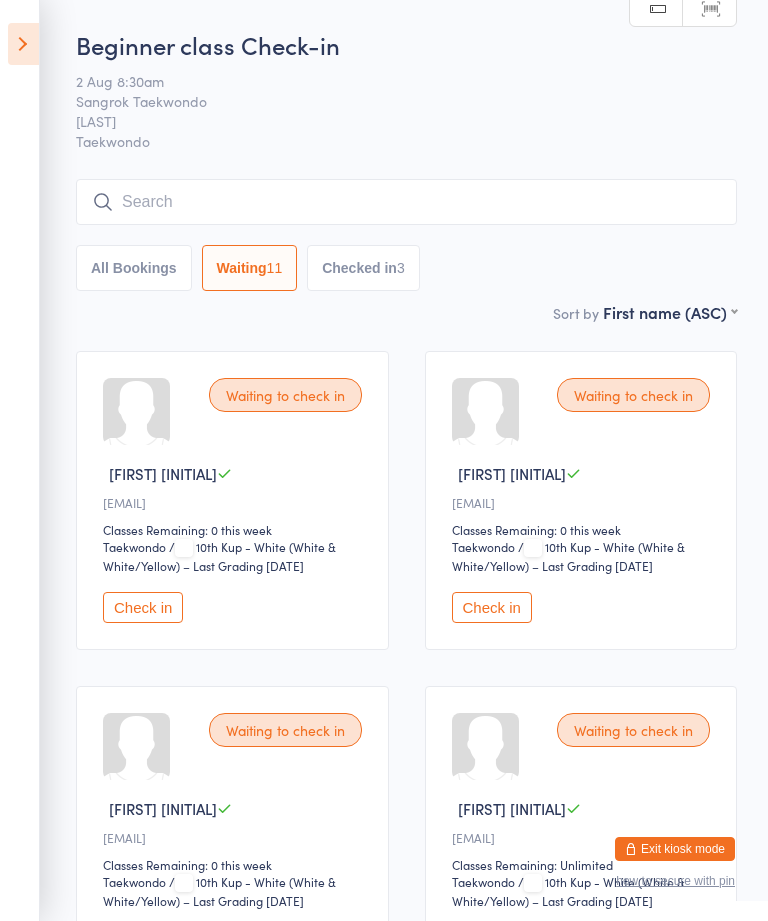 click at bounding box center [406, 202] 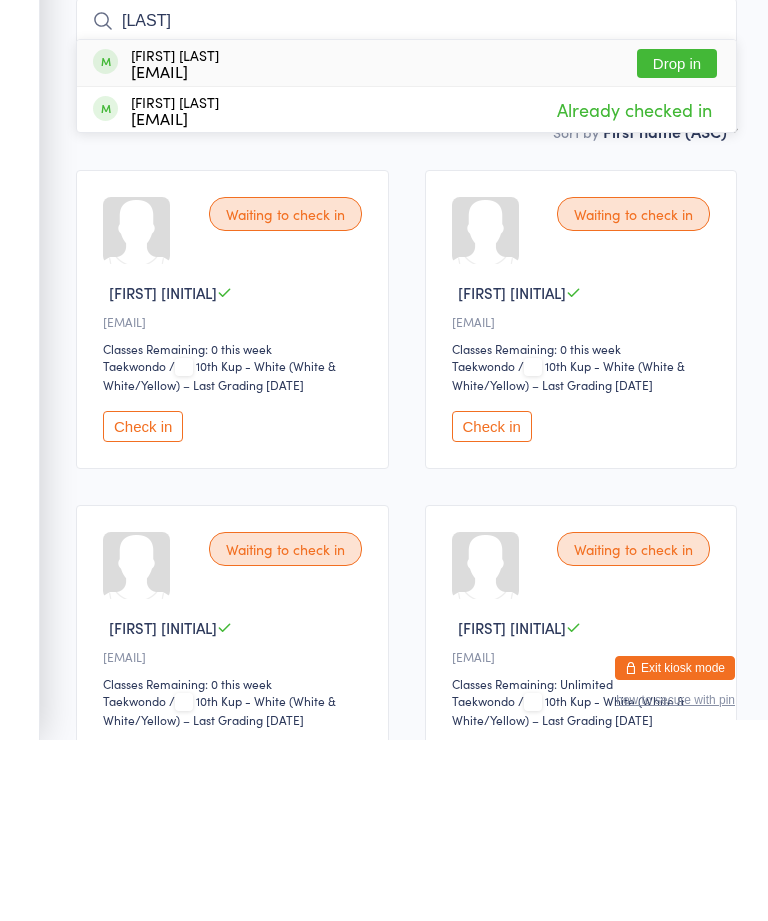 type on "[LAST]" 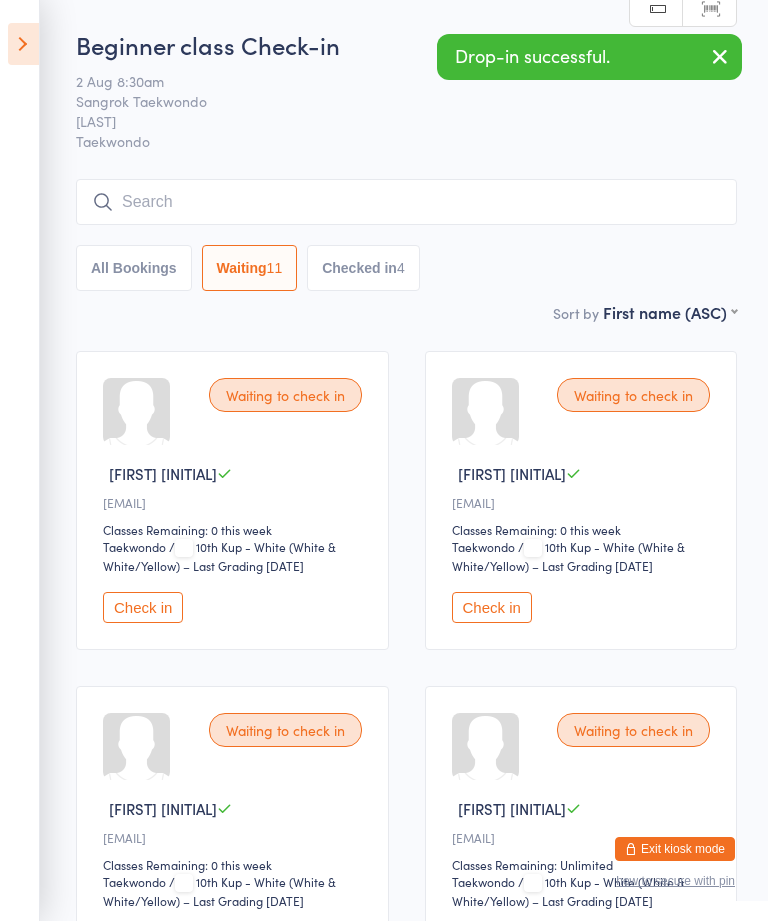 click at bounding box center (23, 44) 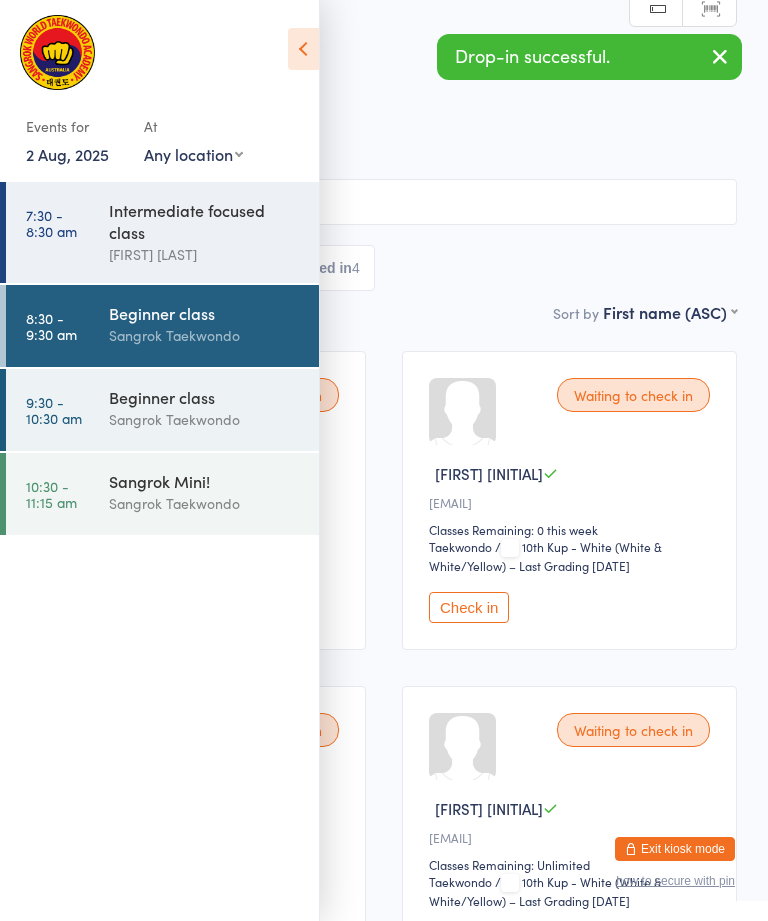 click on "Beginner class" at bounding box center [205, 397] 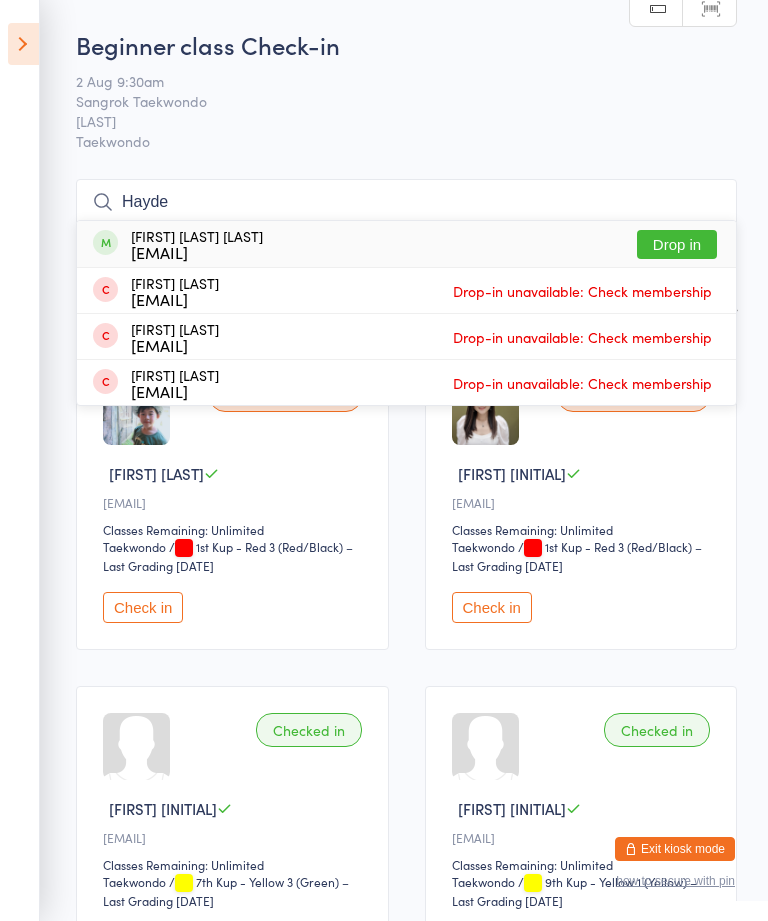 type on "Hayde" 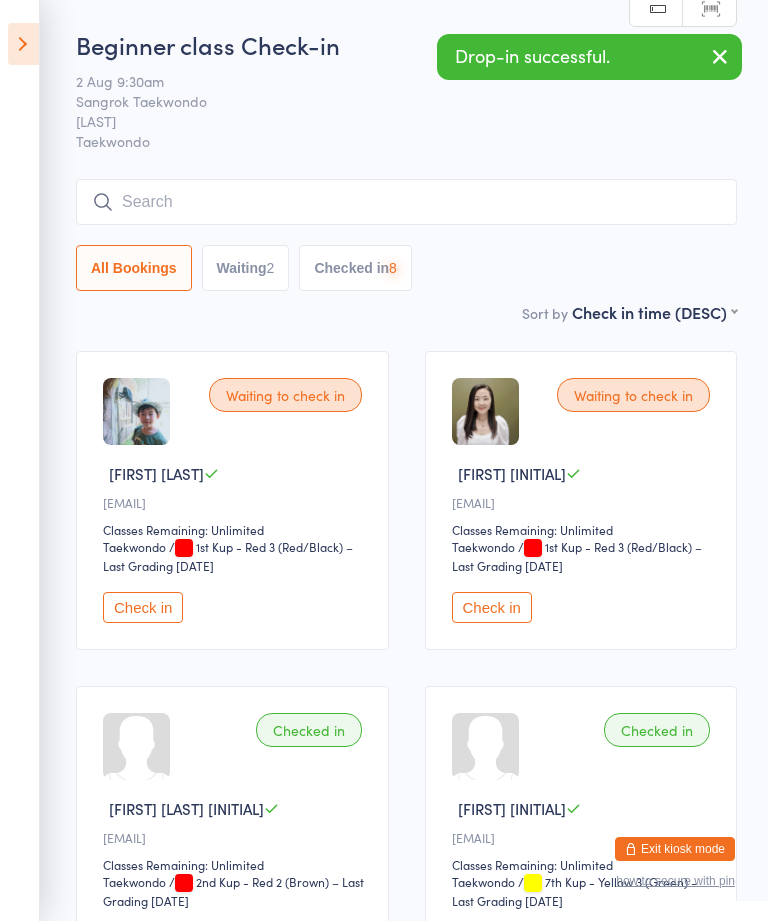 click at bounding box center [23, 44] 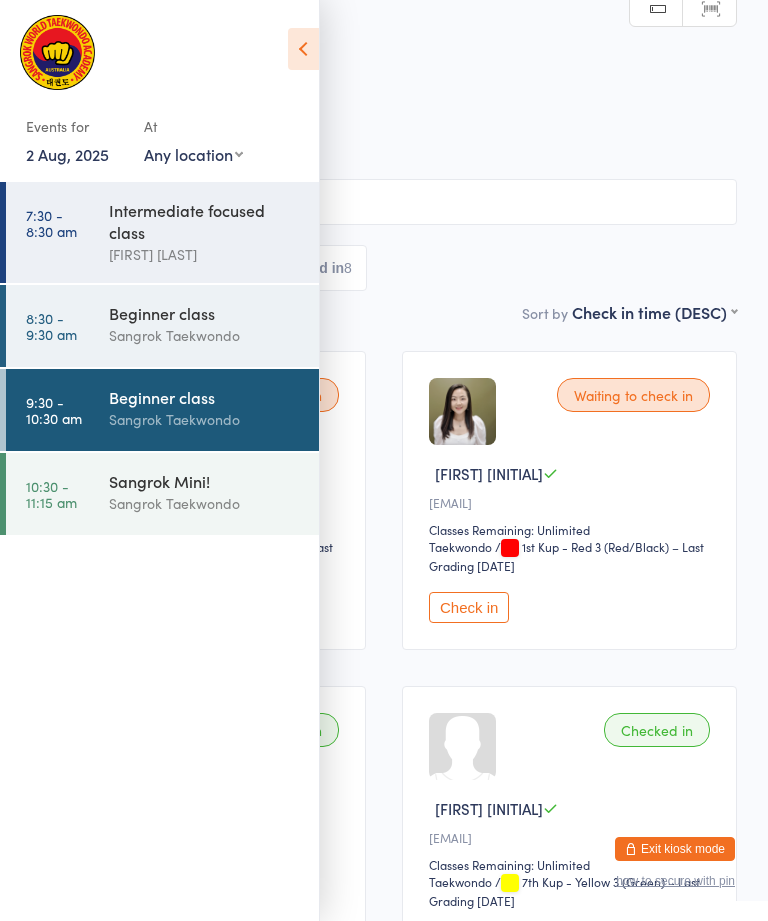 click at bounding box center (303, 49) 